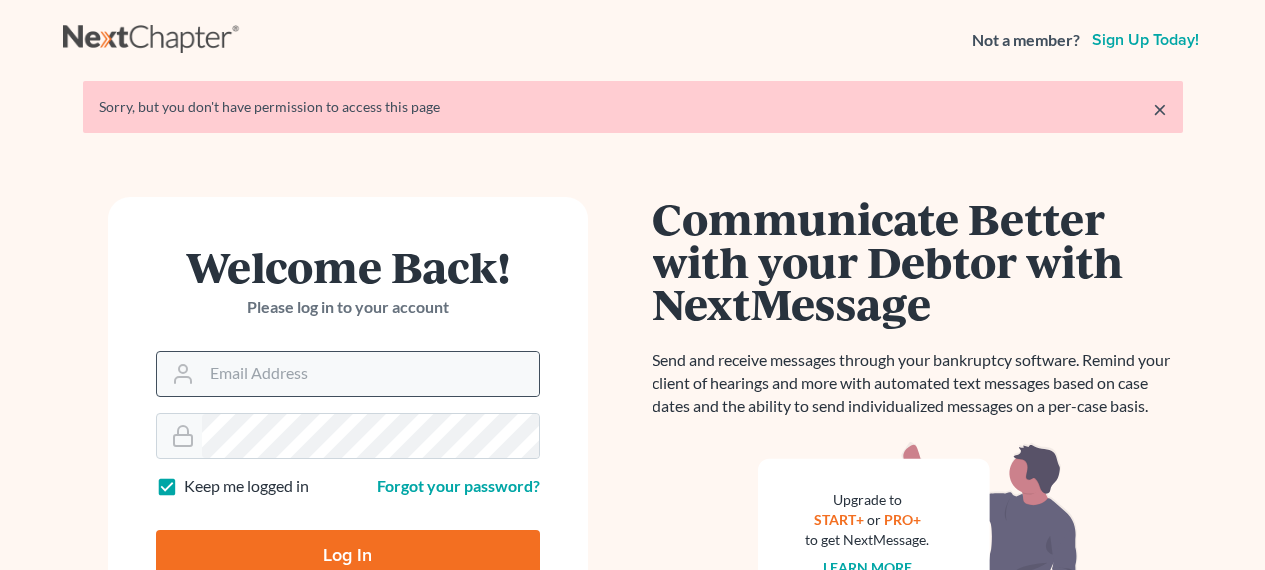scroll, scrollTop: 0, scrollLeft: 0, axis: both 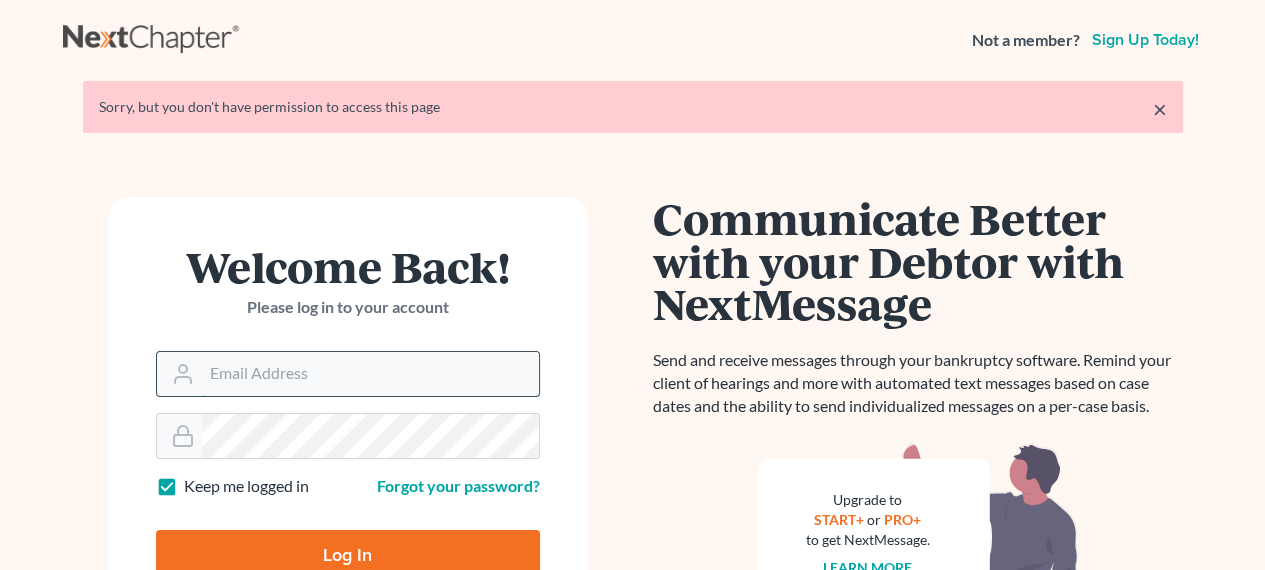 click on "Email Address" at bounding box center (370, 374) 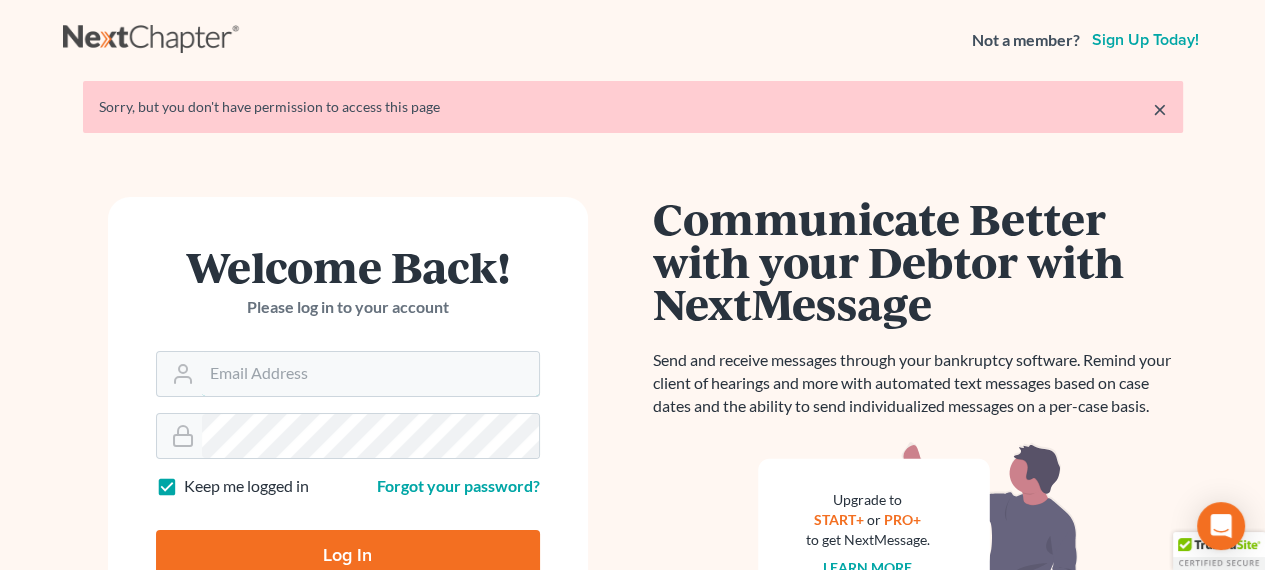type on "[EMAIL]" 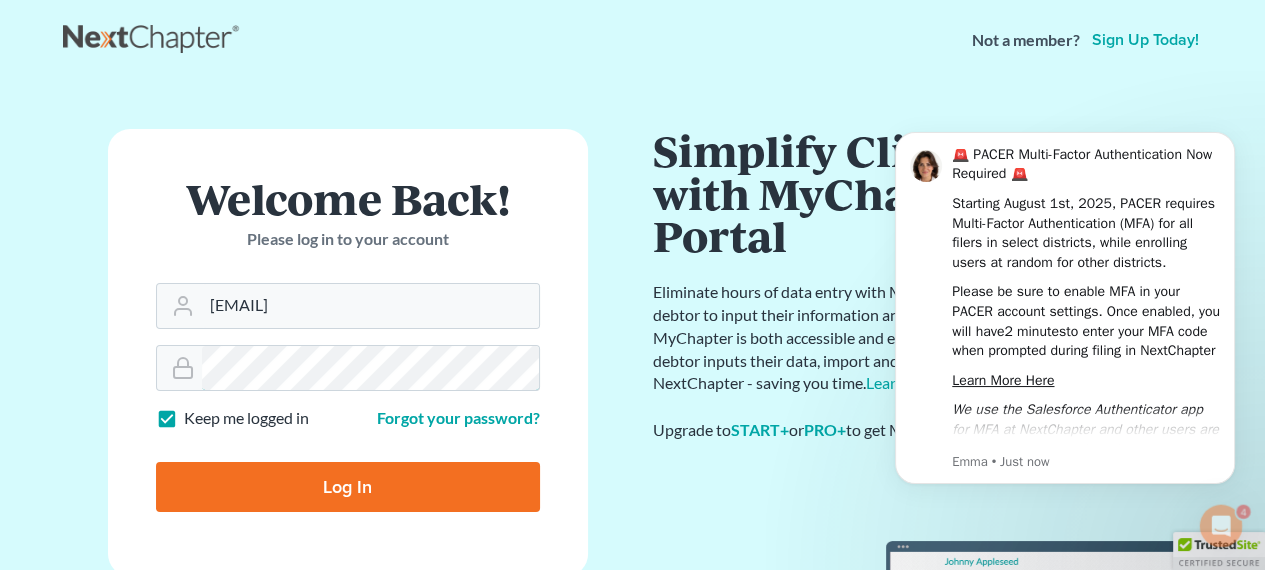 scroll, scrollTop: 0, scrollLeft: 0, axis: both 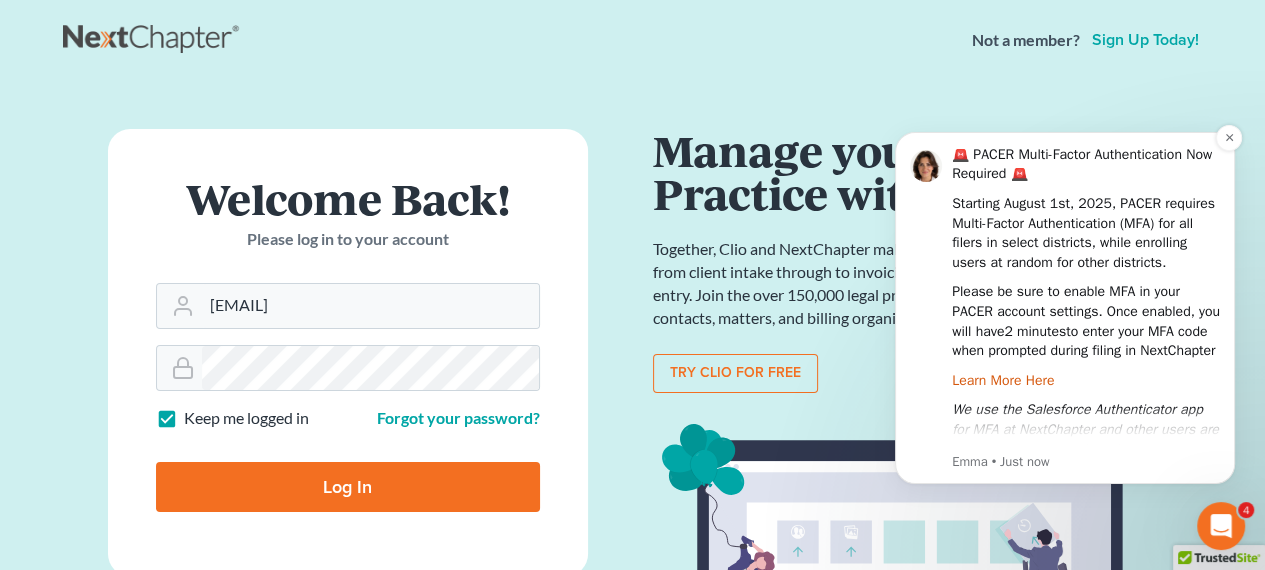 click on "Learn More Here" at bounding box center (1003, 380) 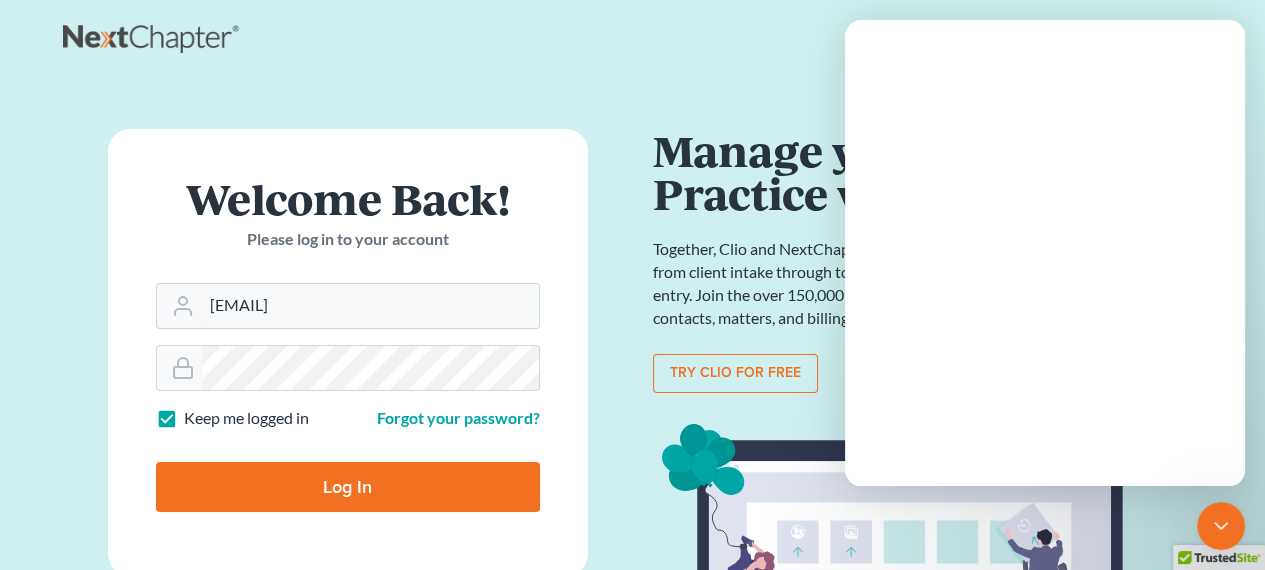 scroll, scrollTop: 0, scrollLeft: 0, axis: both 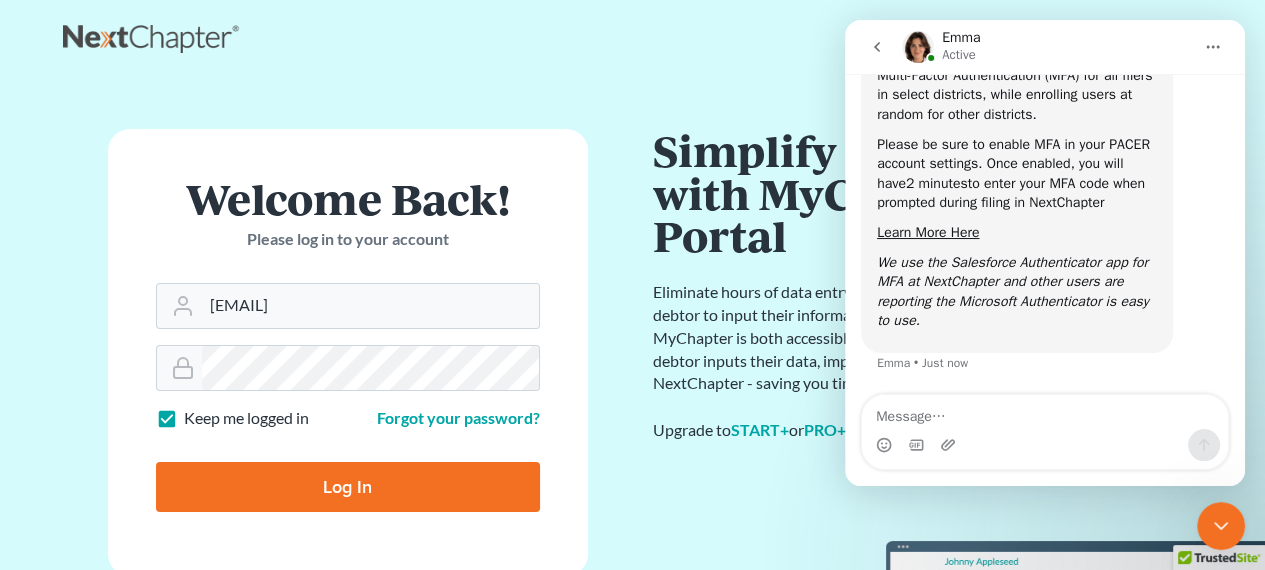 click at bounding box center [1045, 445] 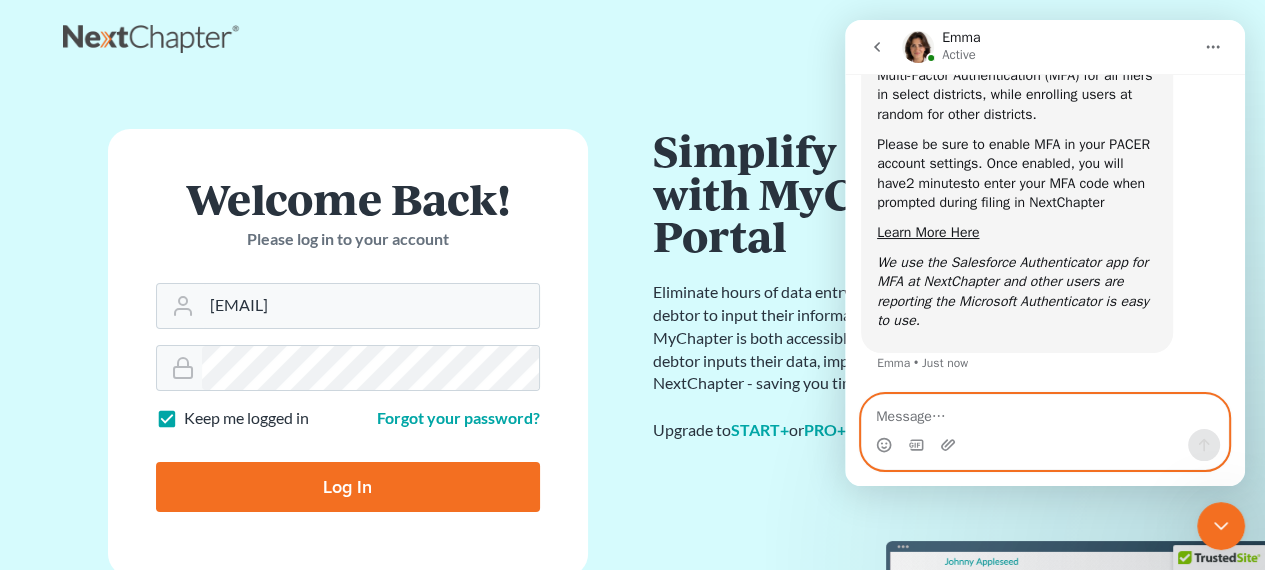 click at bounding box center (1045, 412) 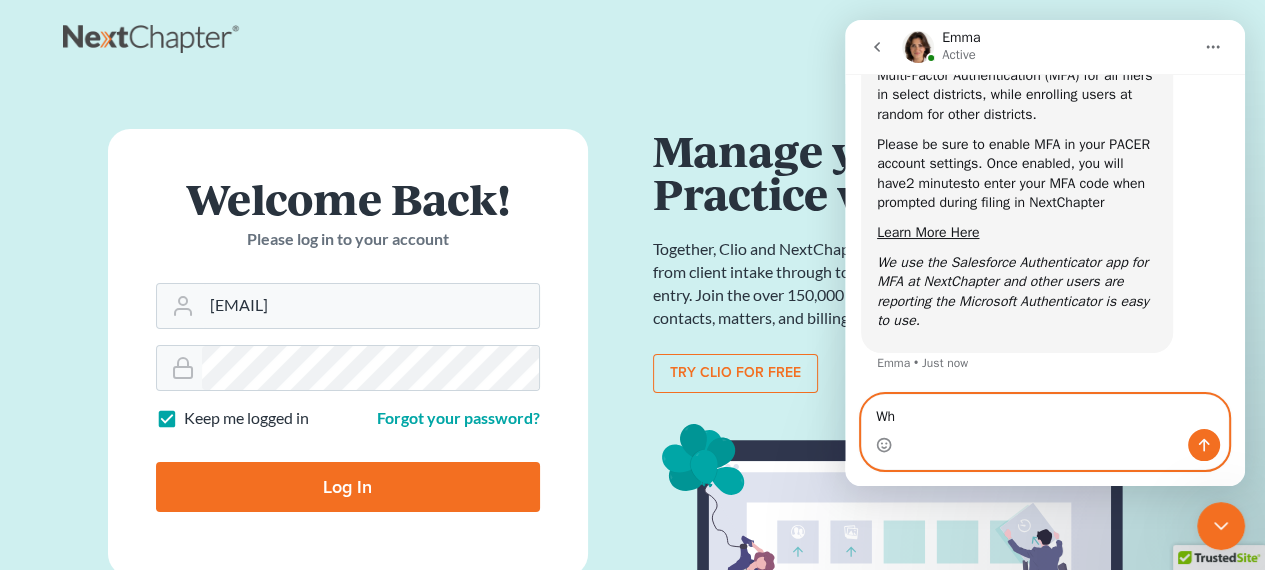 type on "W" 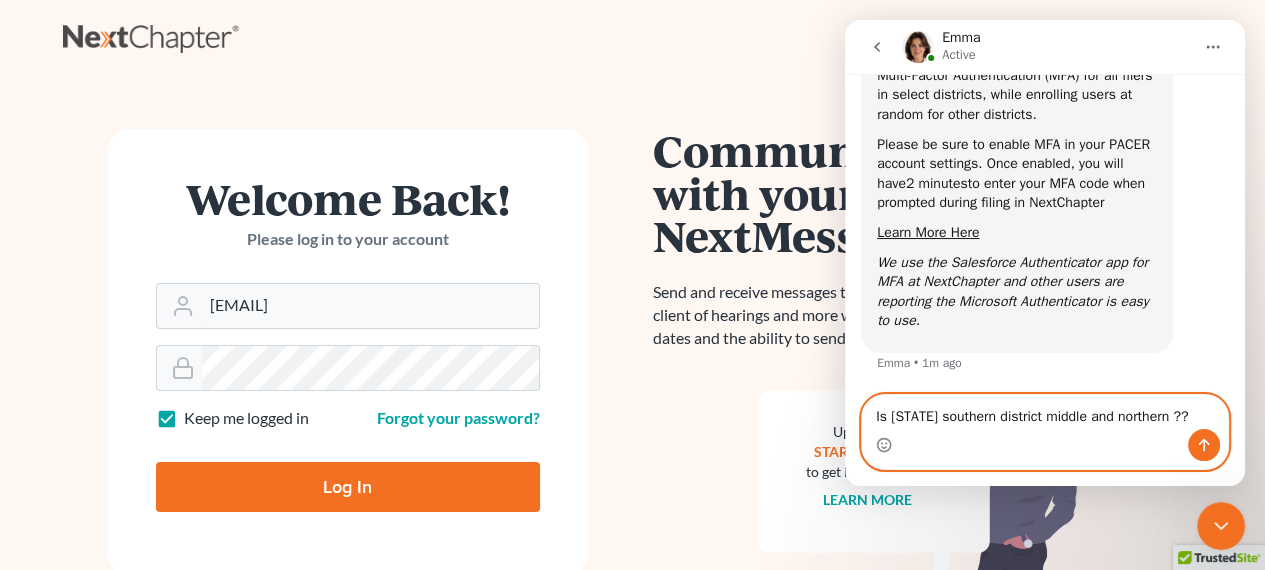 type on "Is [STATE] southern district middle and northern ???" 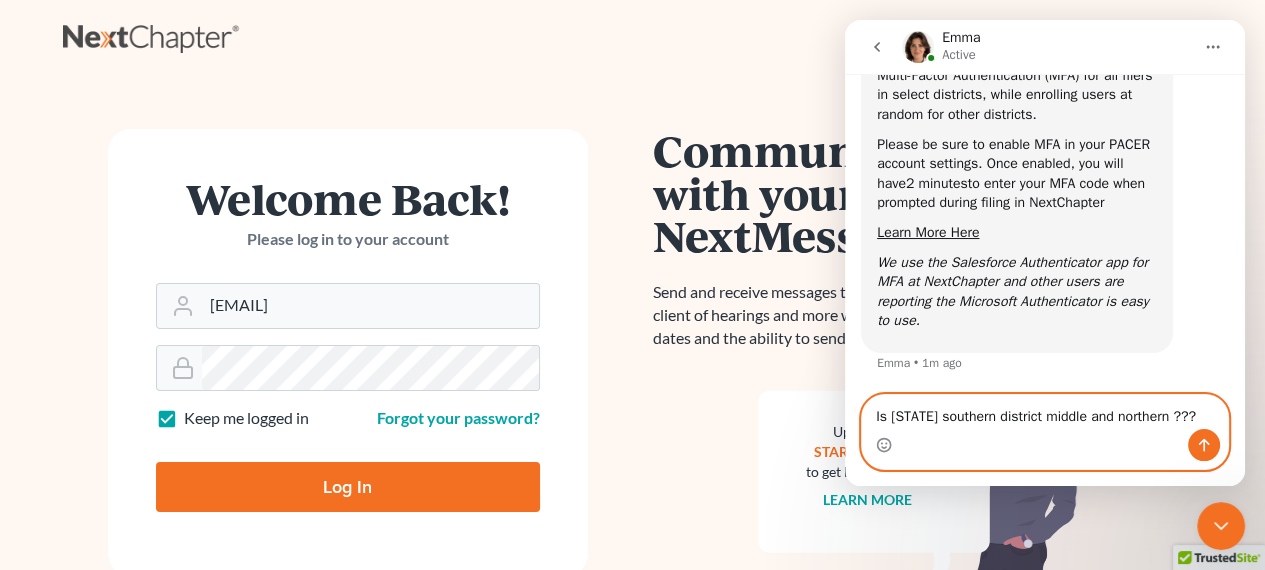 type 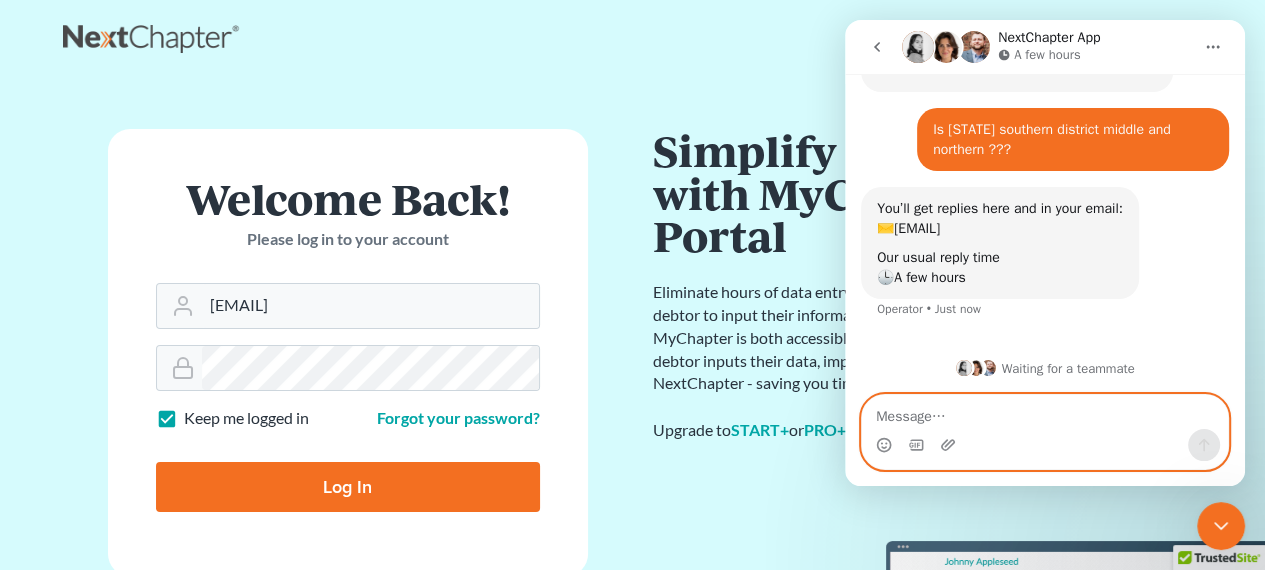 scroll, scrollTop: 456, scrollLeft: 0, axis: vertical 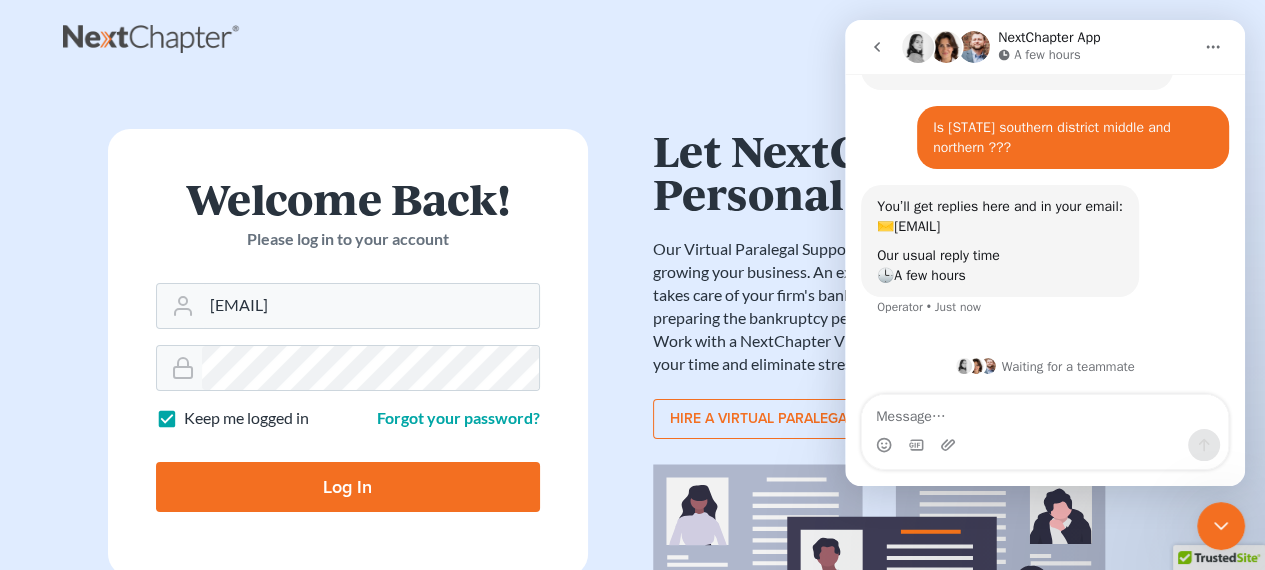 click 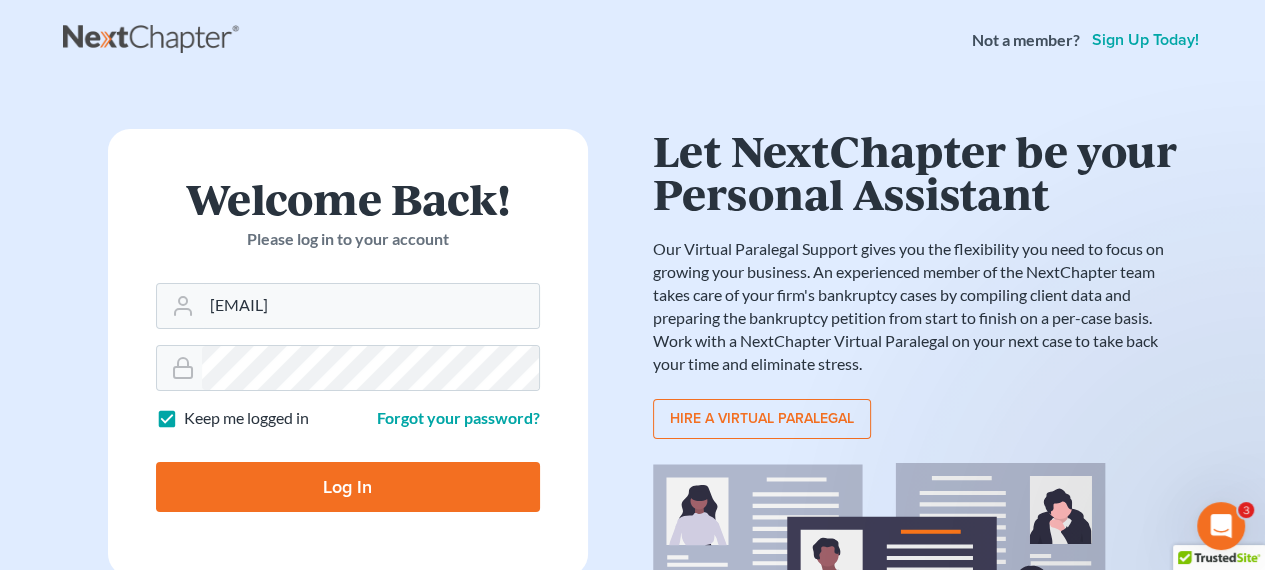 scroll, scrollTop: 0, scrollLeft: 0, axis: both 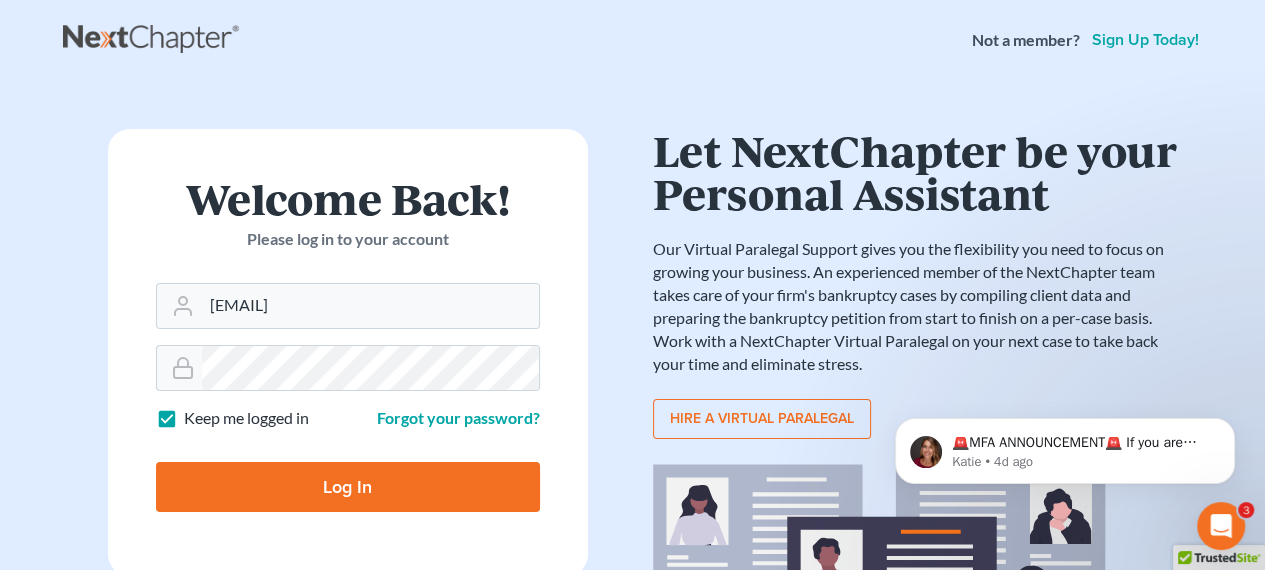 click on "Log In" at bounding box center (348, 487) 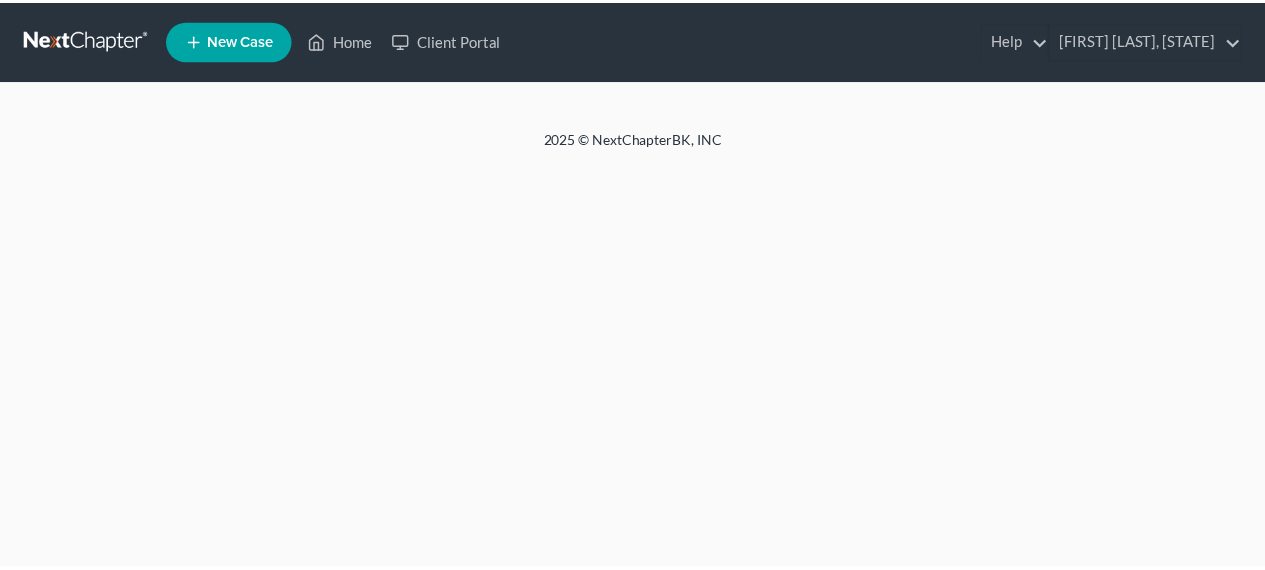 scroll, scrollTop: 0, scrollLeft: 0, axis: both 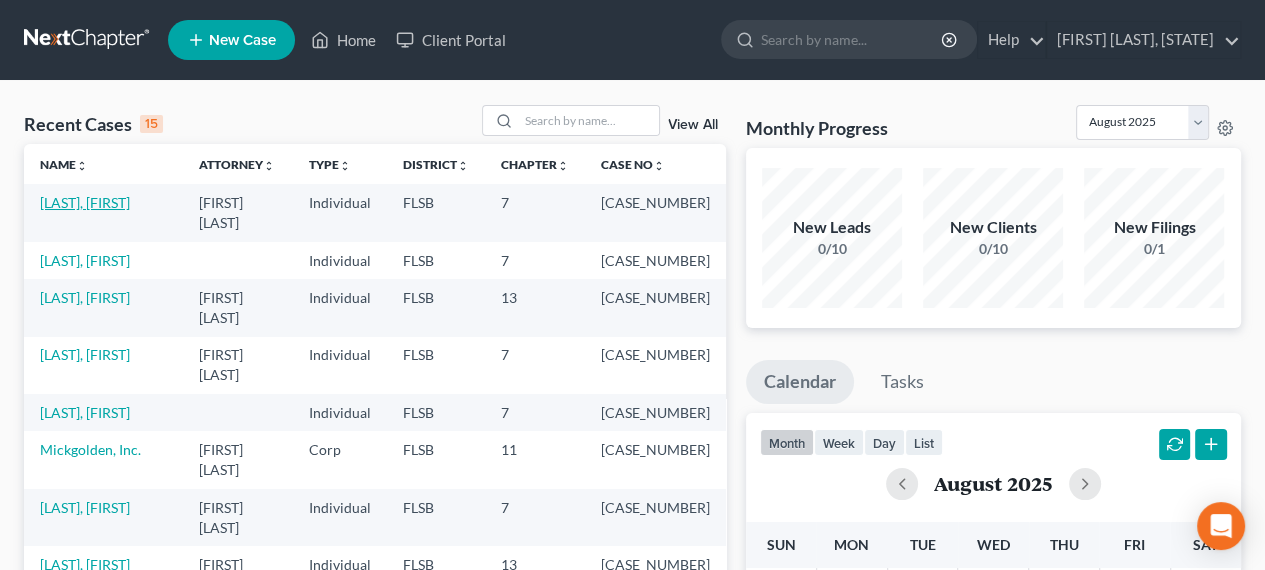 click on "[LAST], [FIRST]" at bounding box center [85, 202] 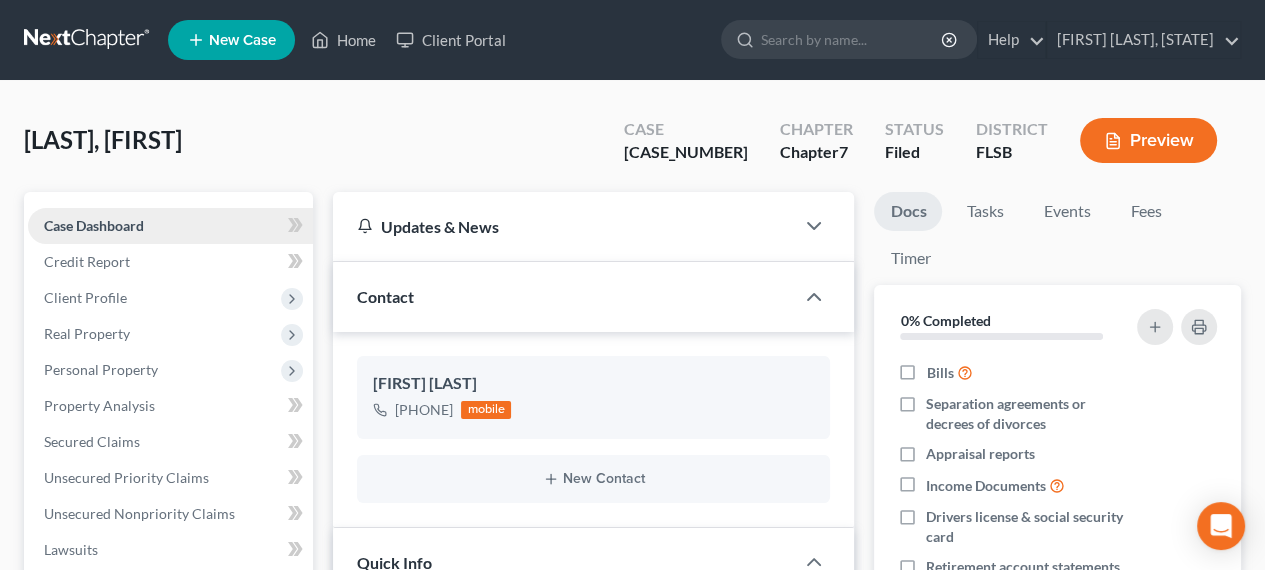 click on "Case Dashboard" at bounding box center [94, 225] 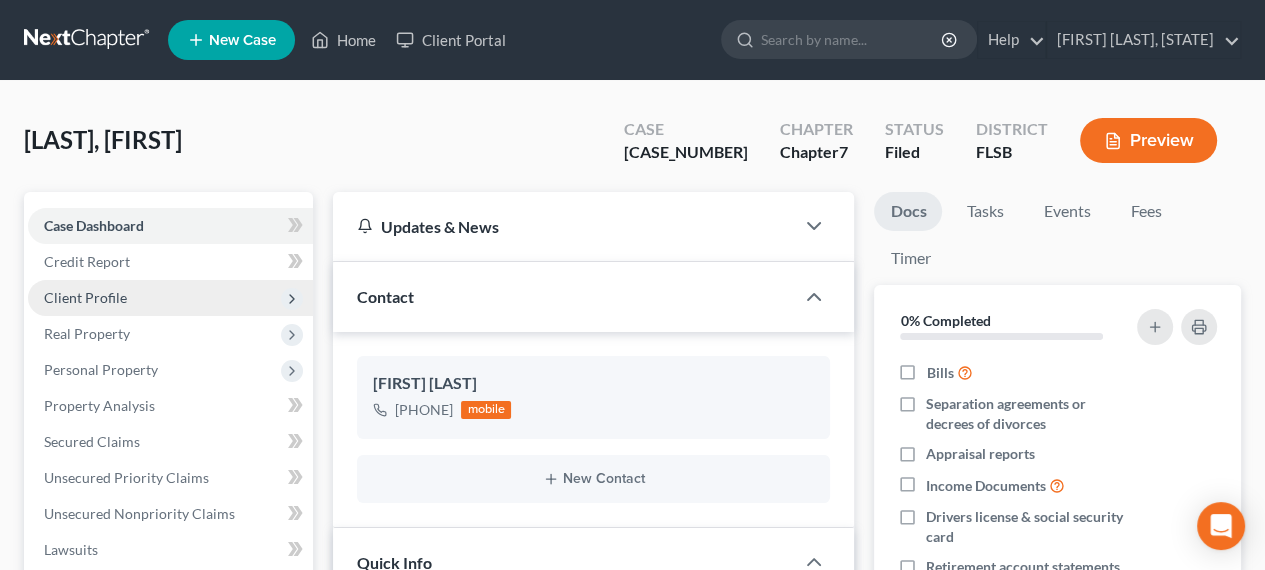 click on "Client Profile" at bounding box center [85, 297] 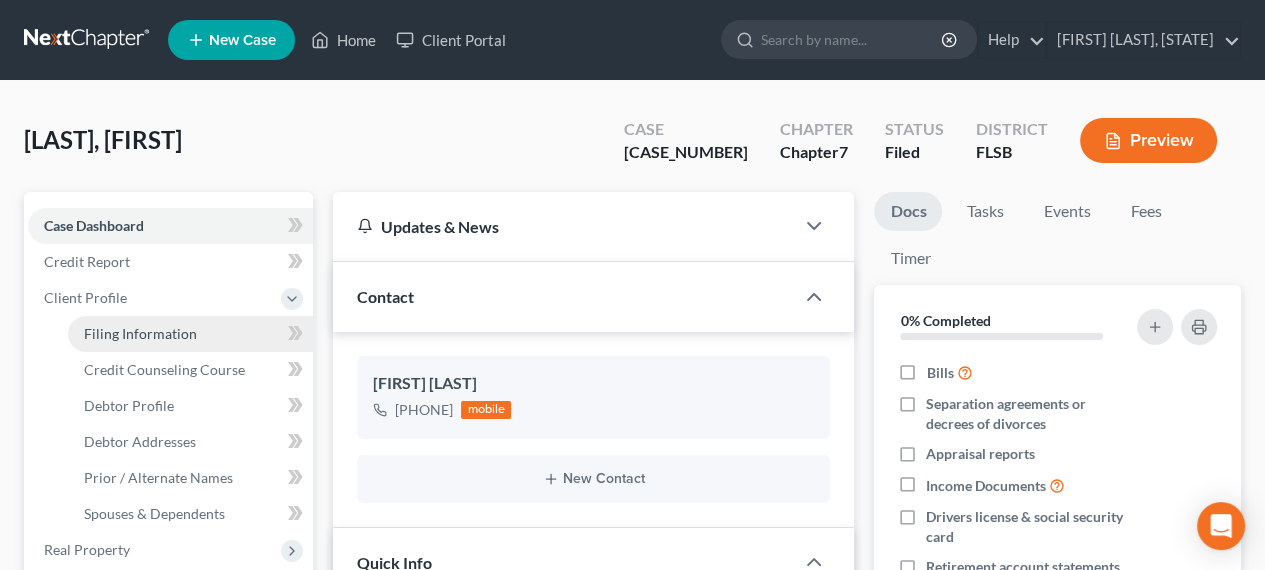 click on "Filing Information" at bounding box center (140, 333) 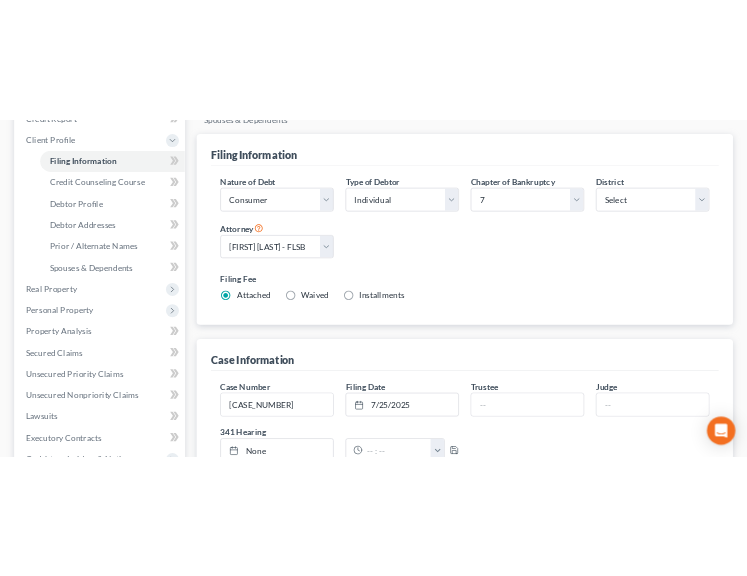 scroll, scrollTop: 300, scrollLeft: 0, axis: vertical 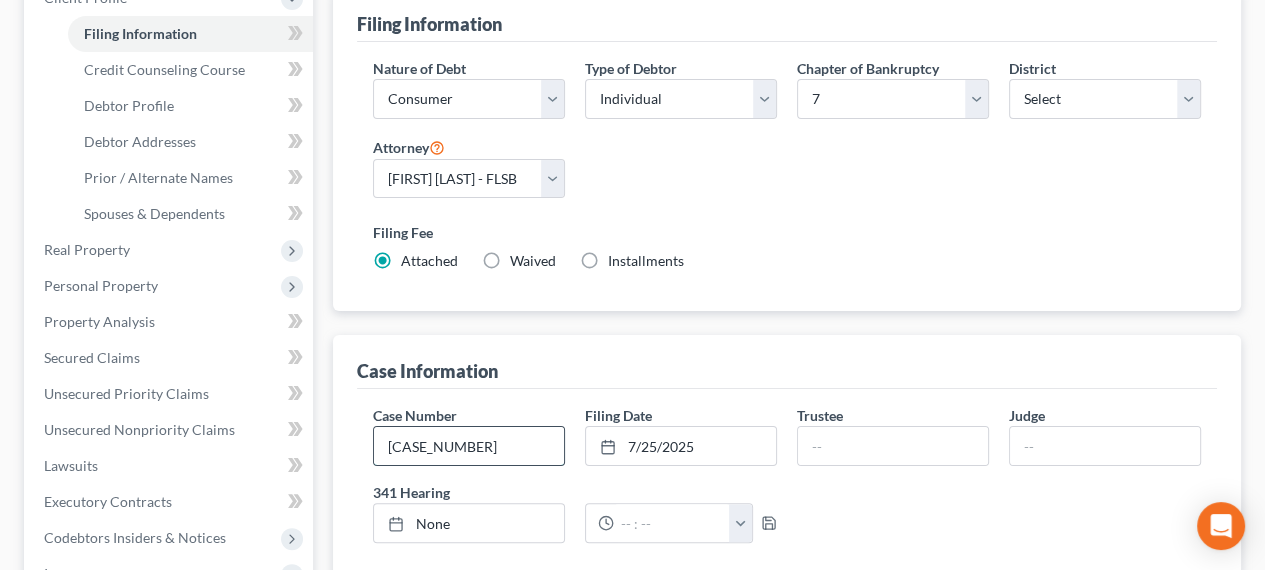click on "[CASE_NUMBER]" at bounding box center [469, 446] 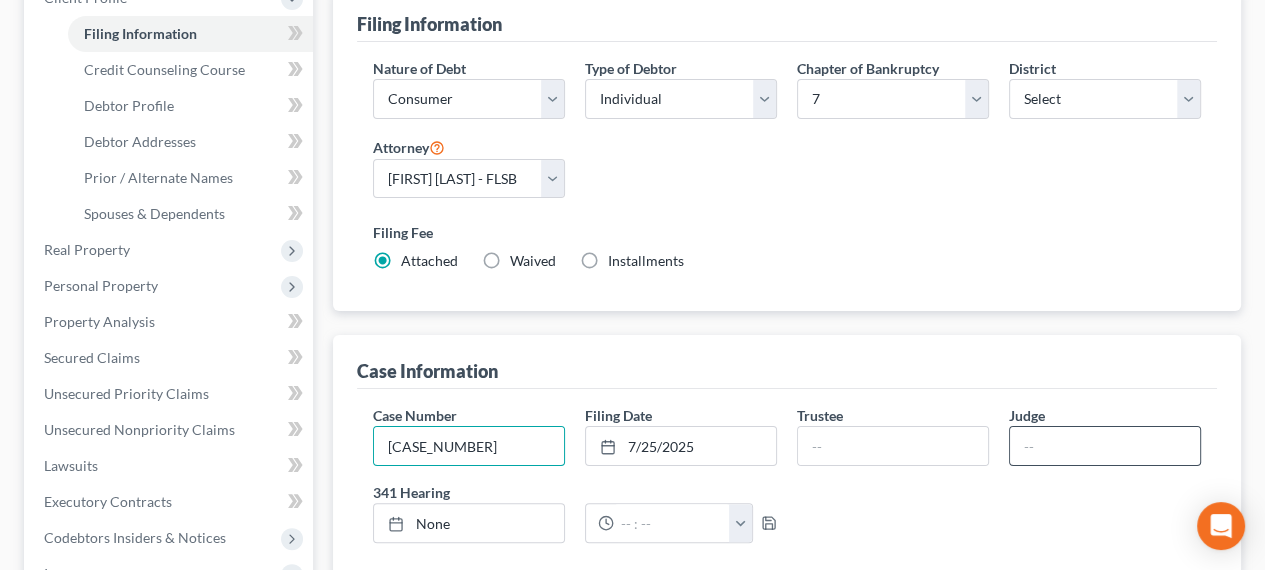 type on "[CASE_NUMBER]" 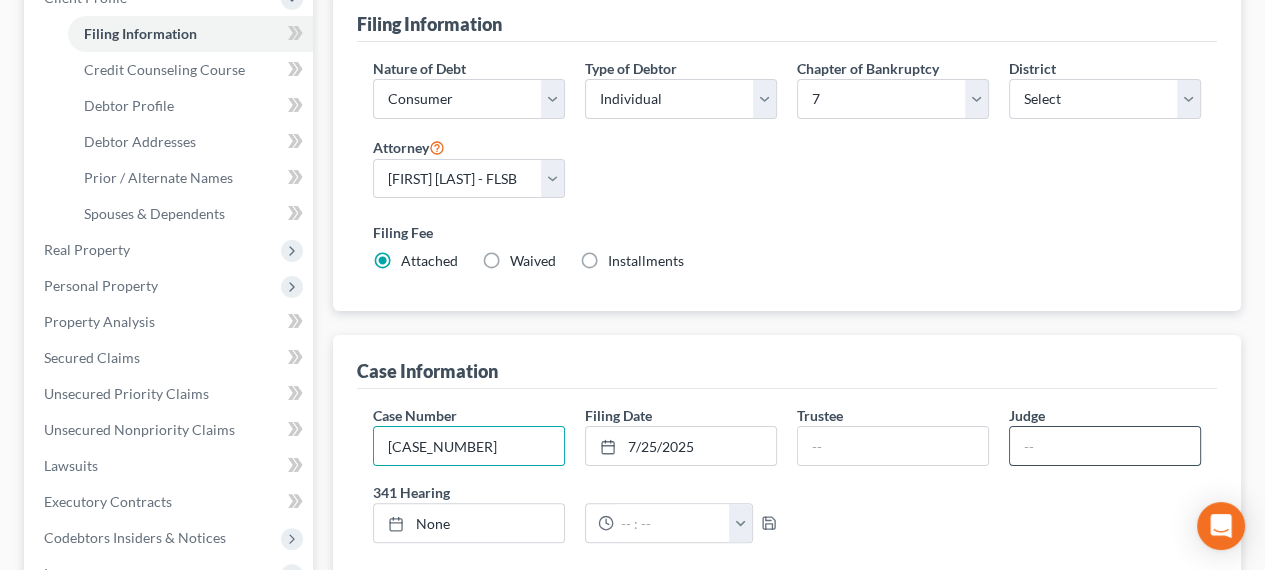 click at bounding box center (1105, 446) 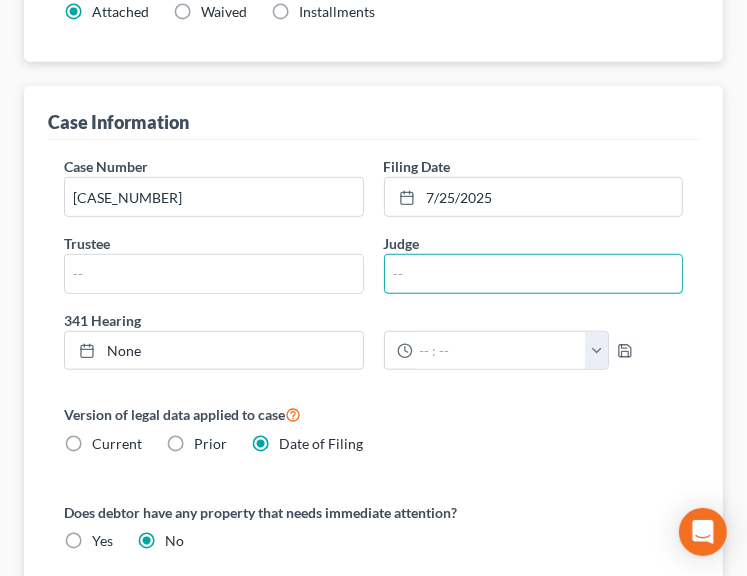 scroll, scrollTop: 700, scrollLeft: 0, axis: vertical 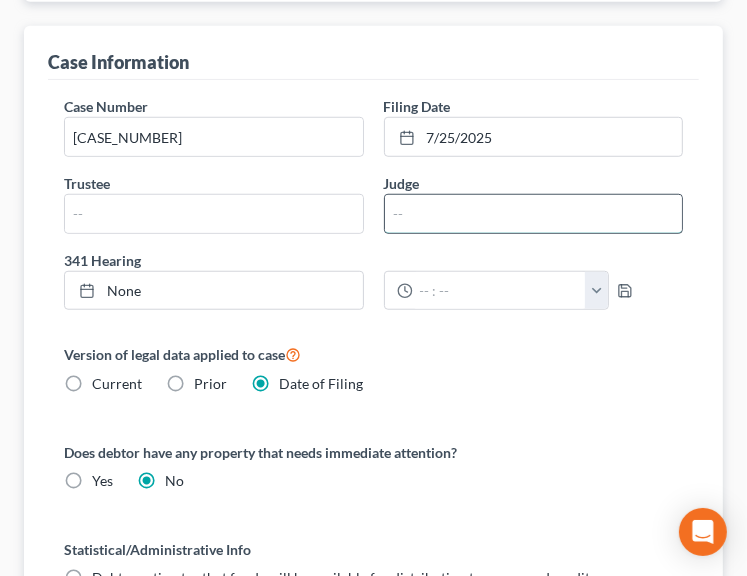 click at bounding box center (534, 214) 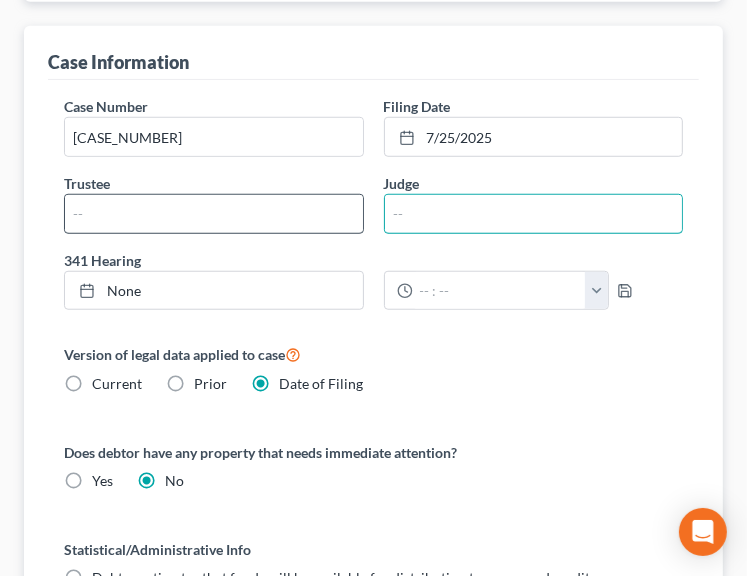 drag, startPoint x: 423, startPoint y: 211, endPoint x: 352, endPoint y: 211, distance: 71 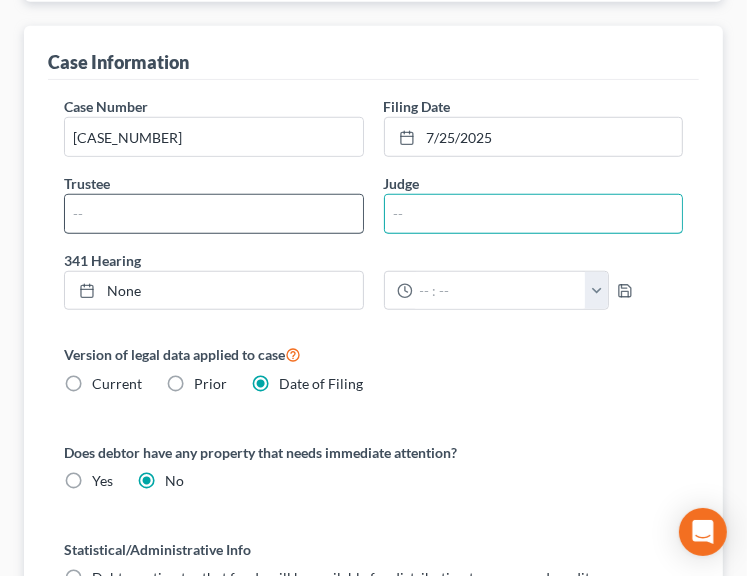 click on "Case Number [CASE_NUMBER] Filing Date
[DATE]
close
Date
[DATE]
Time
[TIME]
chevron_left
July 2025
chevron_right
Su M Tu W Th F Sa
29 30 1 2 3 4 5
6 7 8 9 10 11 12
13 14 15 16 17 18 19
20 21 22 23 24 25 26
27 28 29 30 31 1 2
Clear
Trustee Judge 341 Hearing
None
close
Date
Time
chevron_left
August 2025
chevron_right
Su M Tu W Th F Sa
27 28 29 30 31 1 2
3 4 5 6 7 8 9
10 11 12 13 14 15 16
1" at bounding box center [373, 211] 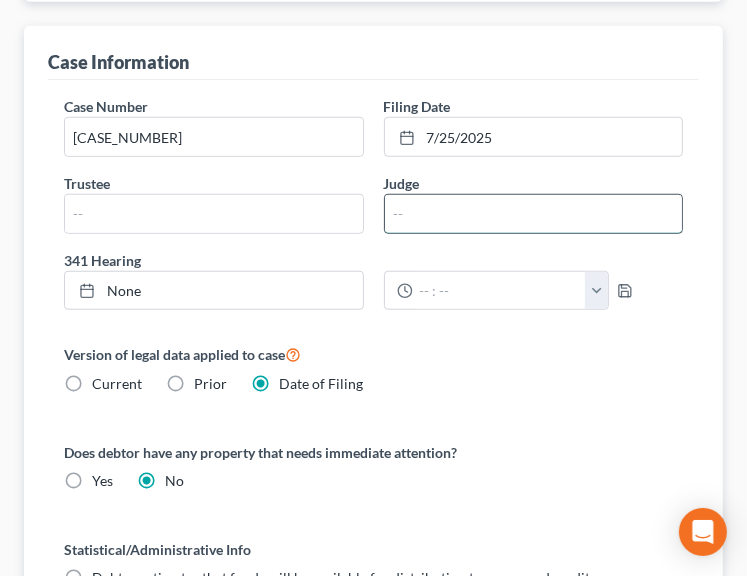 click at bounding box center [534, 214] 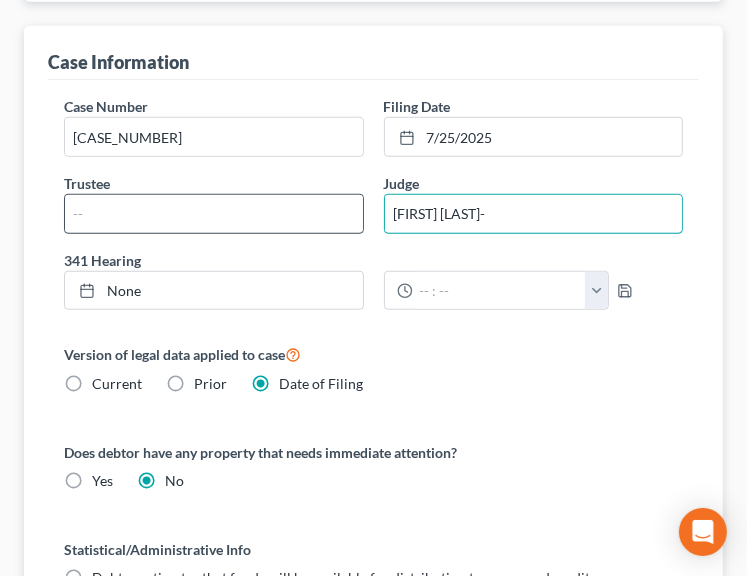 type on "[FIRST] [LAST]-" 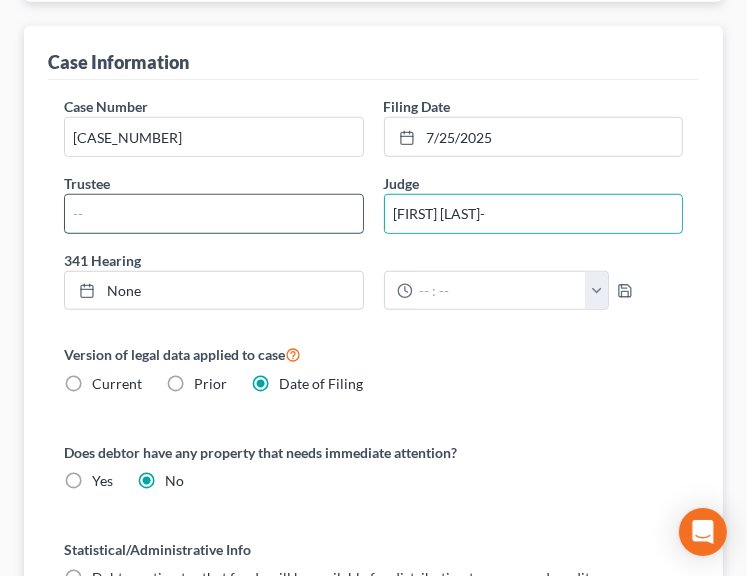 click at bounding box center [214, 214] 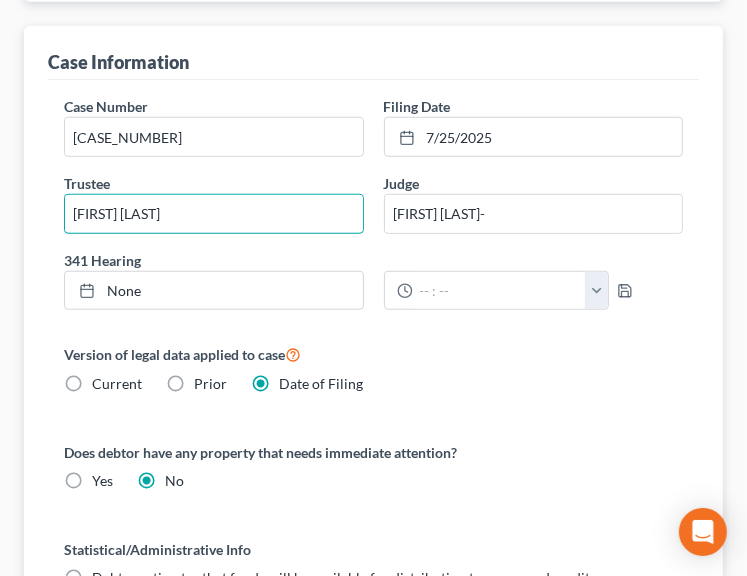 type on "[FIRST] [LAST]" 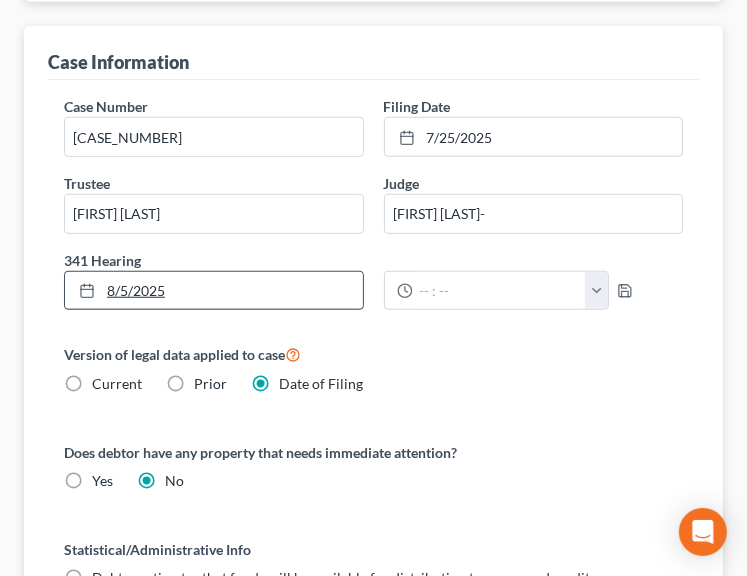 type on "8/5/2025" 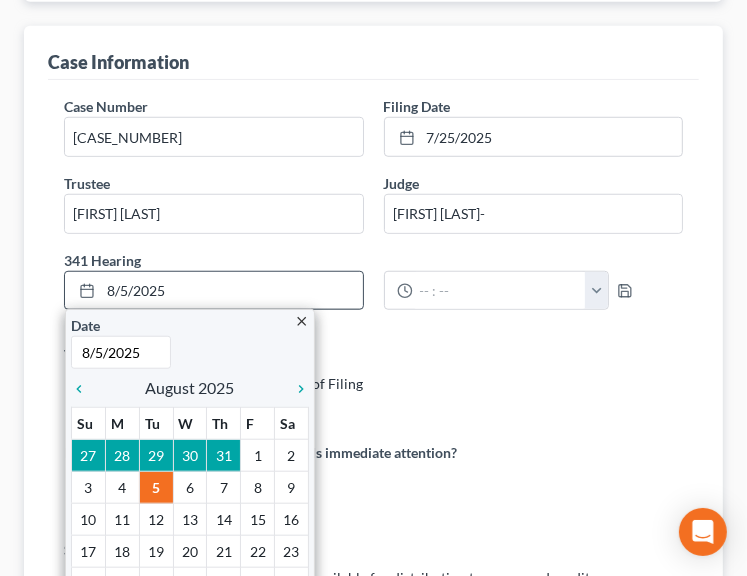 scroll, scrollTop: 900, scrollLeft: 0, axis: vertical 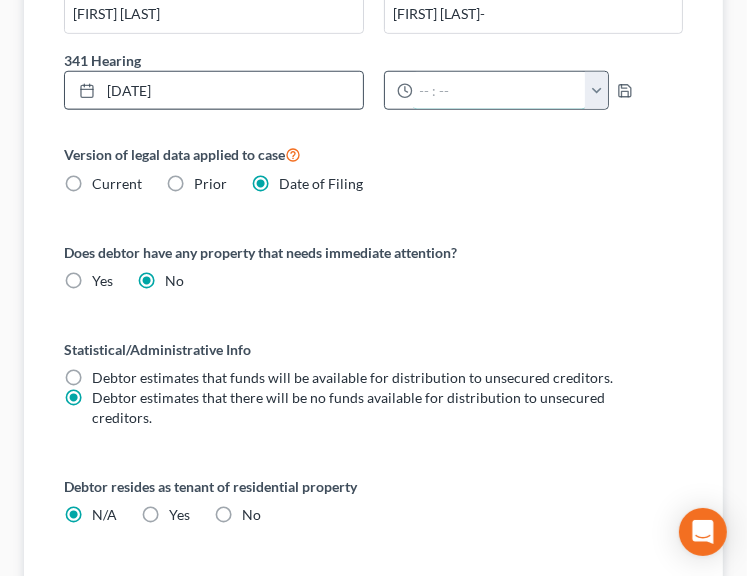 click at bounding box center (499, 91) 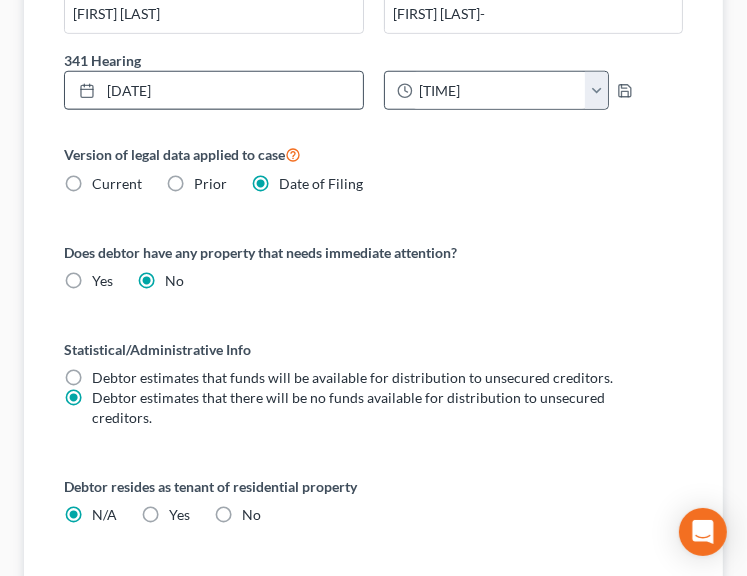 click at bounding box center (597, 91) 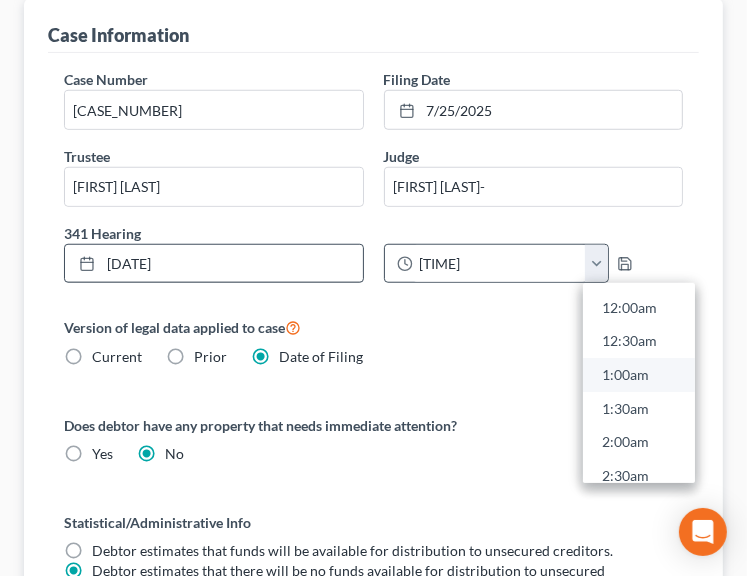 scroll, scrollTop: 700, scrollLeft: 0, axis: vertical 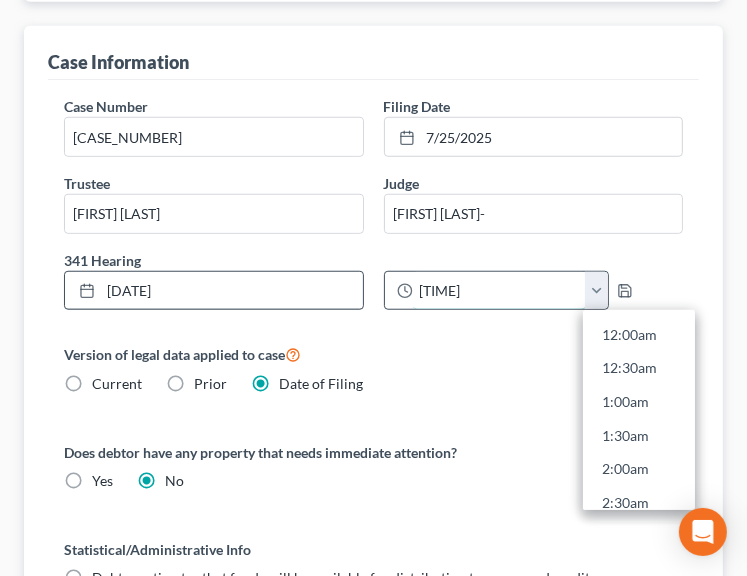 click on "[TIME]" at bounding box center [499, 291] 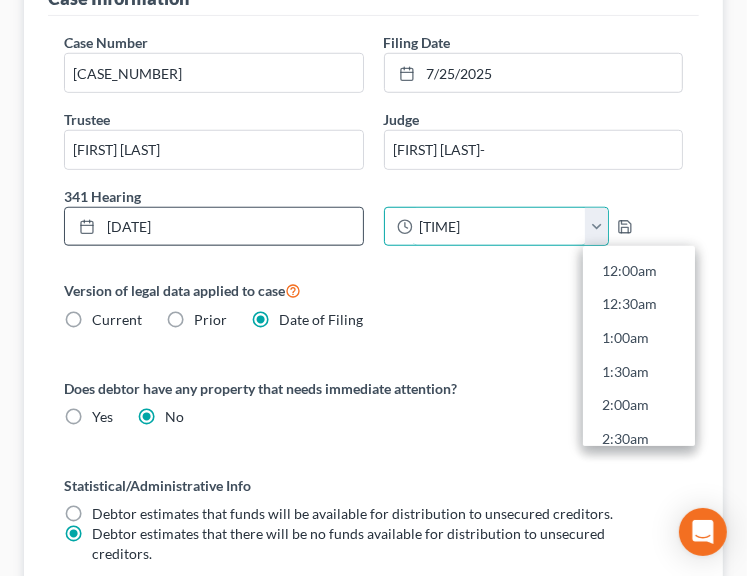 scroll, scrollTop: 800, scrollLeft: 0, axis: vertical 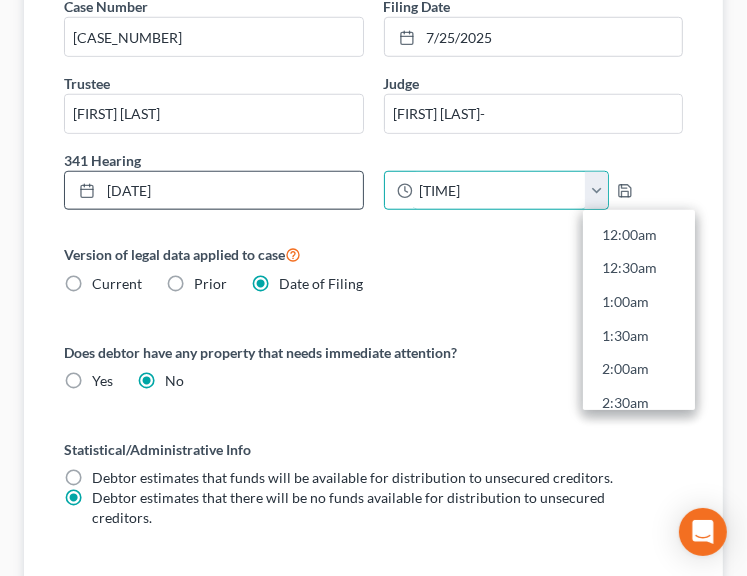 type on "[TIME]" 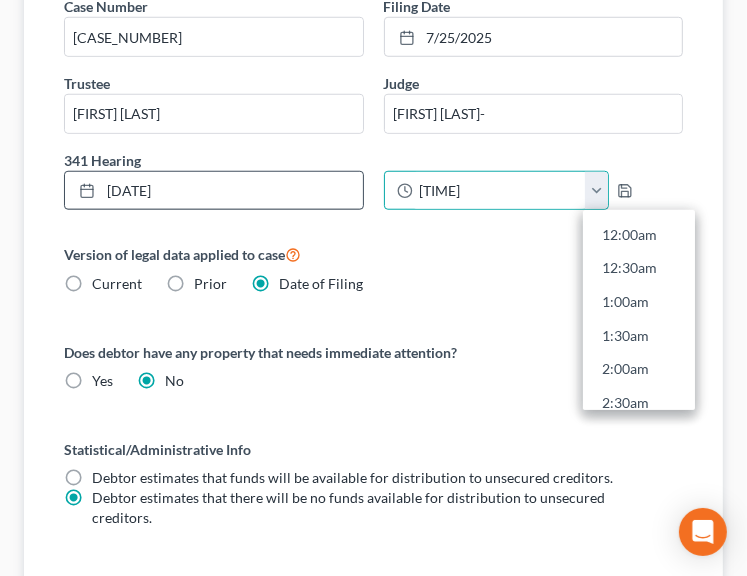 click on "Version of legal data applied to case  Current Prior Date of Filing Legal data version date range Select 04/01/2025 - 05/15/2025 11/01/2024 - 04/01/2025 06/22/2024 - 11/01/2024 05/15/2024 - 06/22/2024 04/01/2024 - 05/15/2024 11/01/2023 - 04/01/2024 05/15/2023 - 11/01/2023 04/01/2023 - 05/15/2023 12/01/2022 - 04/01/2023 11/01/2022 - 12/01/2022 06/01/2022 - 11/01/2022 05/15/2022 - 06/01/2022 04/01/2022 - 05/15/2022 03/27/2022 - 04/01/2022 05/15/2021 - 03/27/2022 04/01/2021 - 05/15/2021 11/01/2020 - 04/01/2021 10/01/2020 - 11/01/2020 05/01/2020 - 10/01/2020 04/01/2020 - 05/01/2020 11/01/2019 - 04/01/2020 09/05/2019 - 11/01/2019 05/01/2019 - 09/05/2019 04/01/2019 - 05/01/2019 11/01/2018 - 04/01/2019 05/01/2018 - 11/01/2018 04/01/2018 - 05/01/2018 12/01/2017 - 04/01/2018 11/01/2017 - 12/01/2017 05/01/2017 - 11/01/2017 04/01/2017 - 05/01/2017 11/01/2016 - 04/01/2017 05/01/2016 - 11/01/2016 04/01/2016 - 05/01/2016 11/18/2015 - 04/01/2016 Does debtor have any property that needs immediate attention? Yes Yes No" at bounding box center [373, 340] 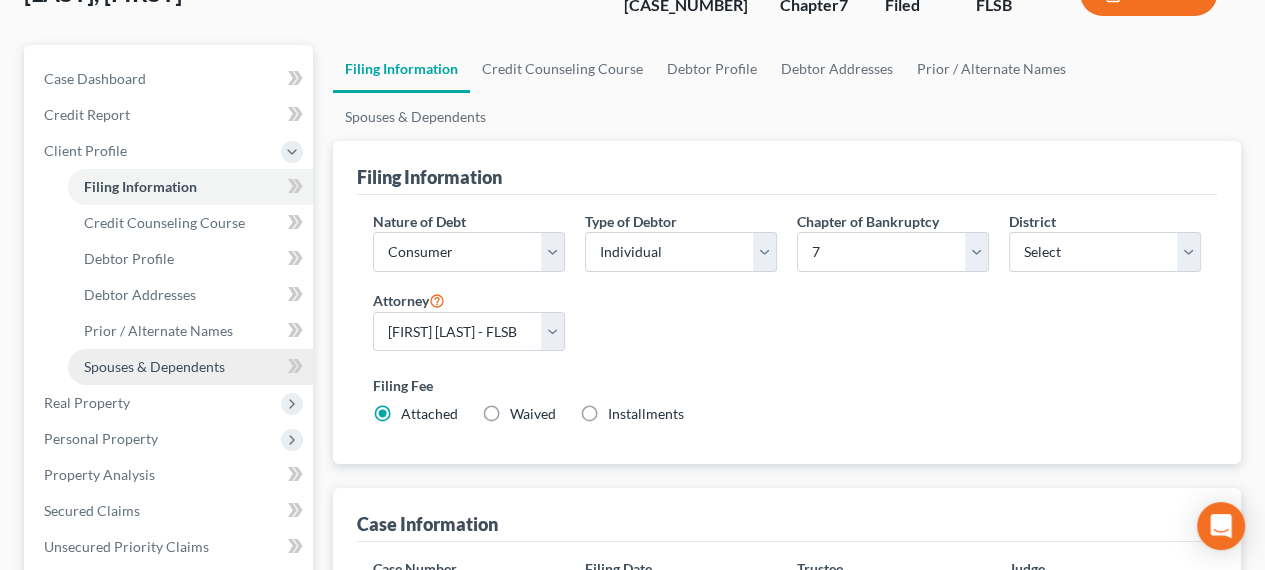 scroll, scrollTop: 447, scrollLeft: 0, axis: vertical 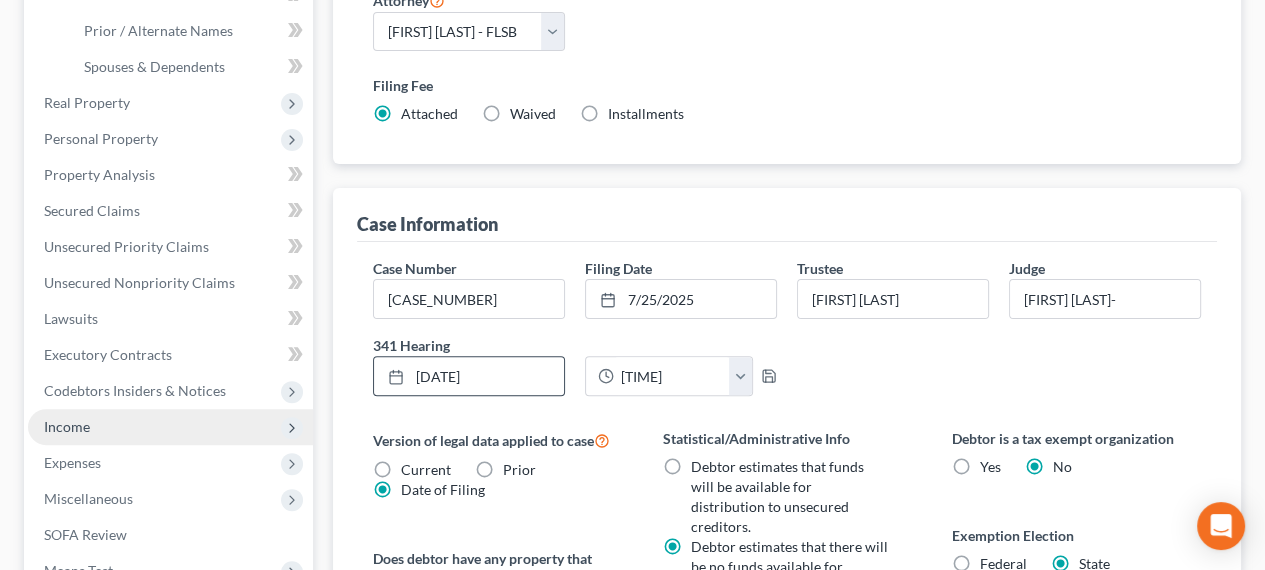 click on "Income" at bounding box center [67, 426] 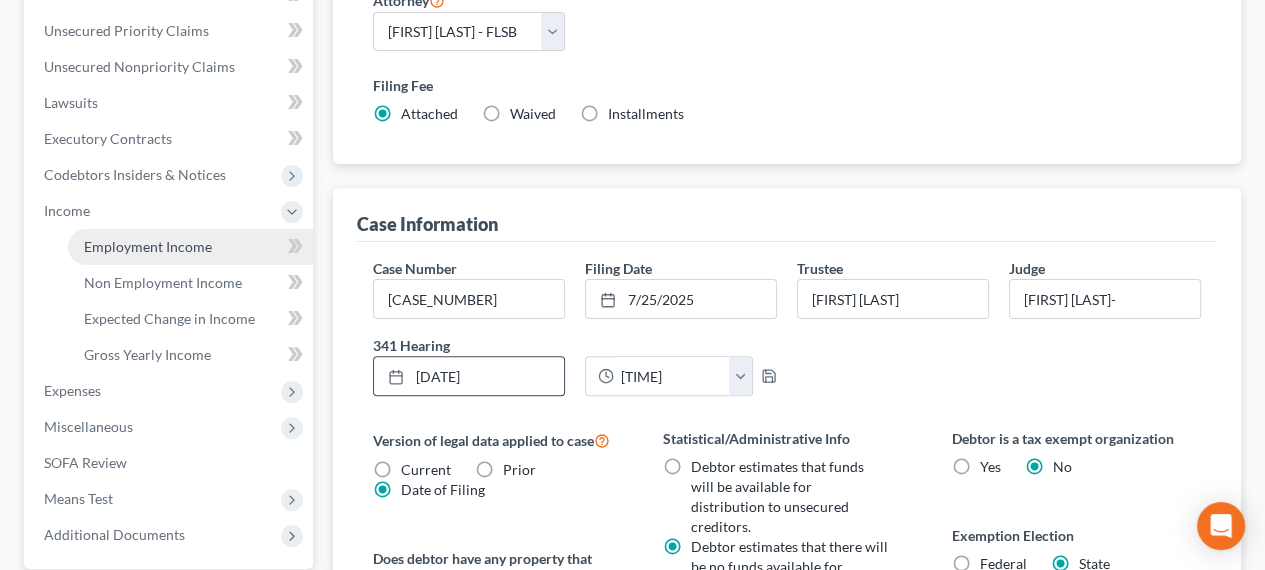 click on "Employment Income" at bounding box center [148, 246] 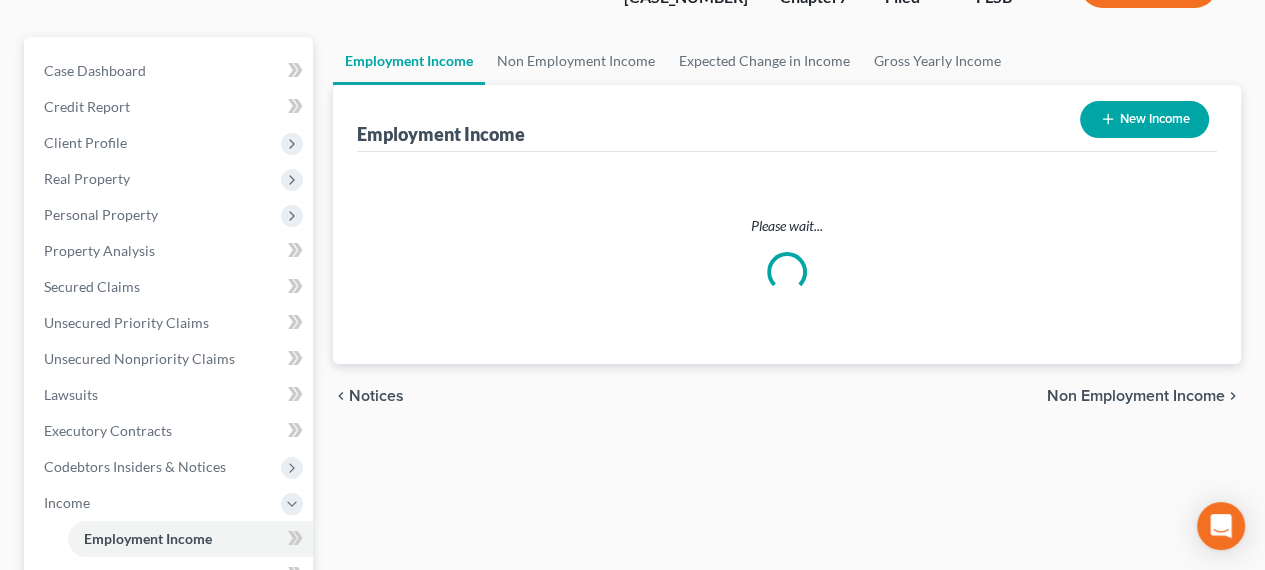 scroll, scrollTop: 0, scrollLeft: 0, axis: both 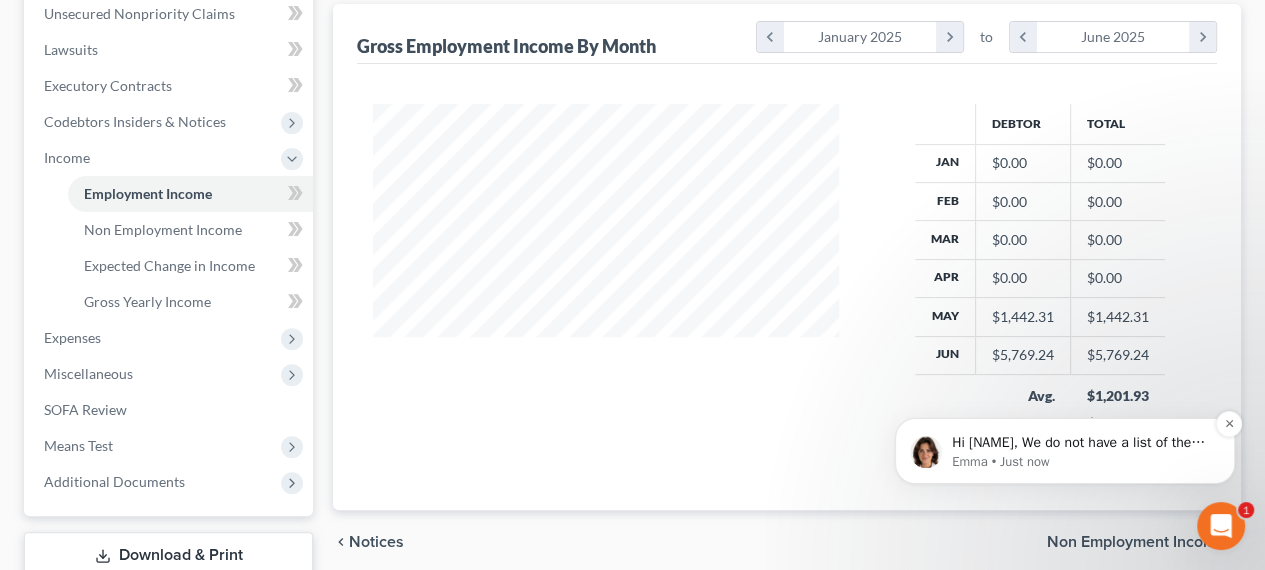 click on "Emma • Just now" at bounding box center [1081, 462] 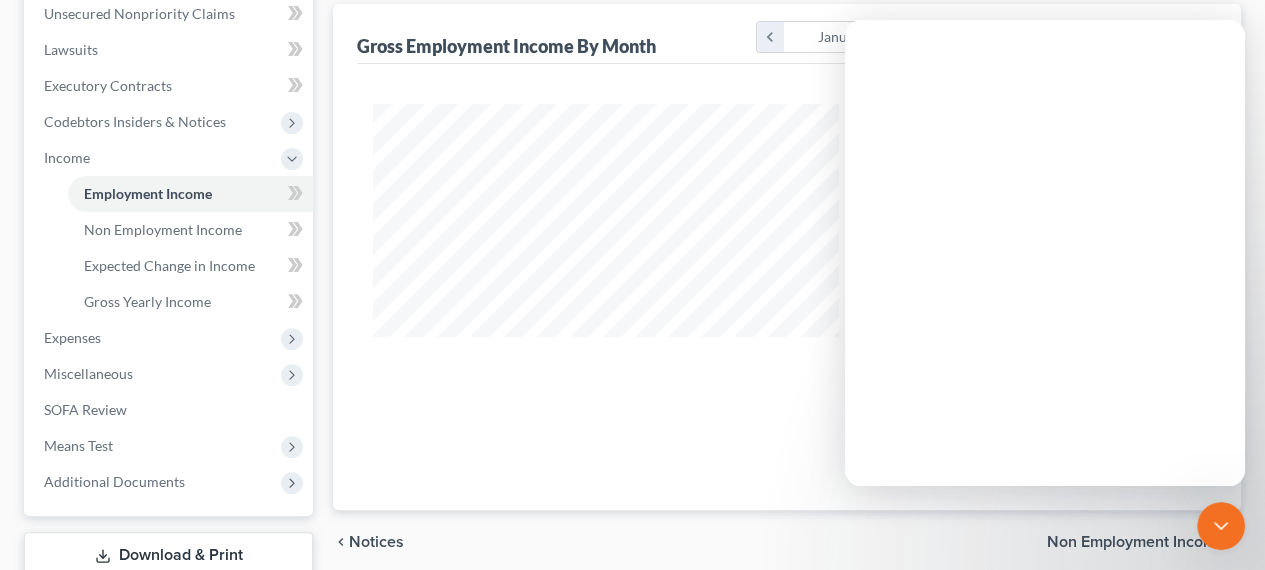scroll, scrollTop: 0, scrollLeft: 0, axis: both 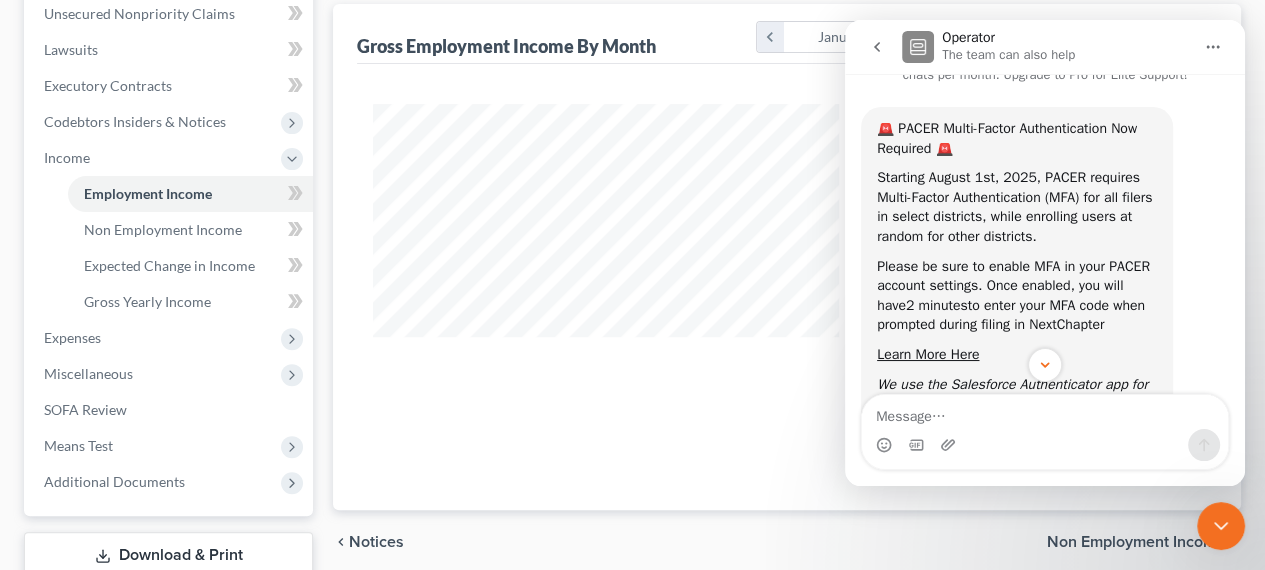 click at bounding box center [1221, 526] 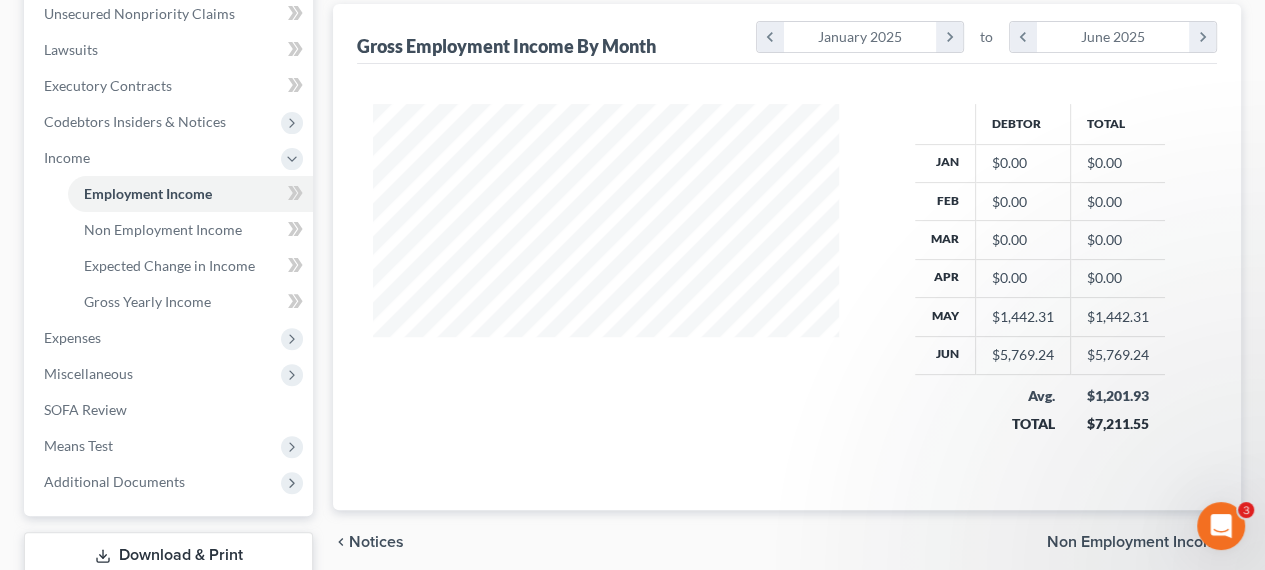 scroll, scrollTop: 0, scrollLeft: 0, axis: both 